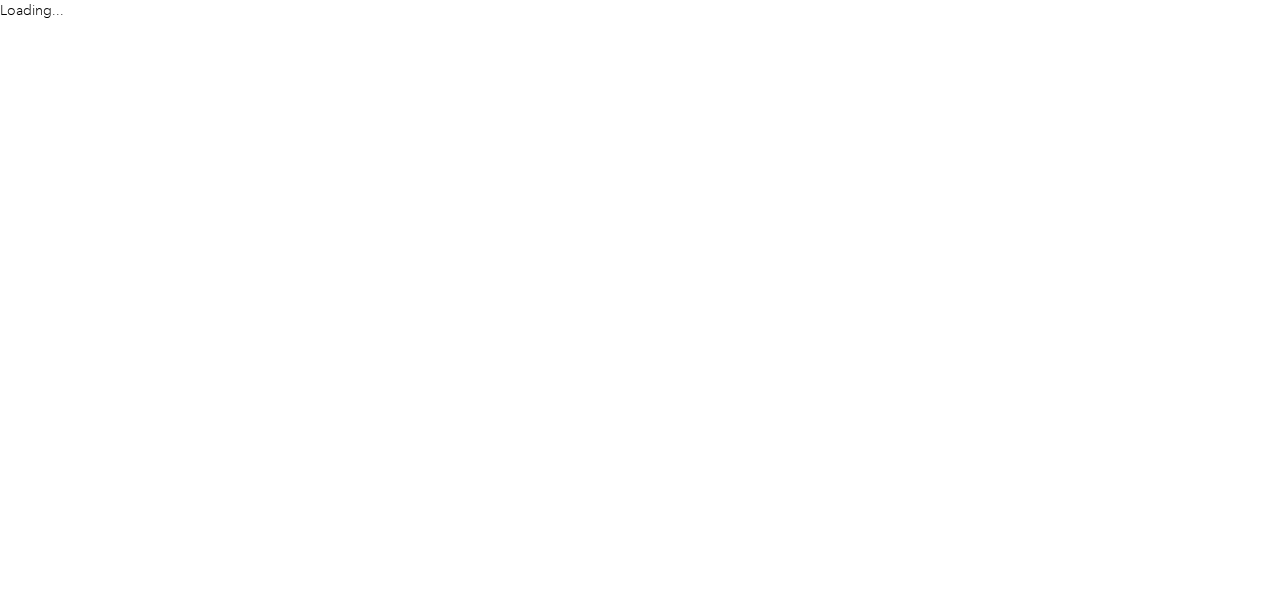 scroll, scrollTop: 0, scrollLeft: 0, axis: both 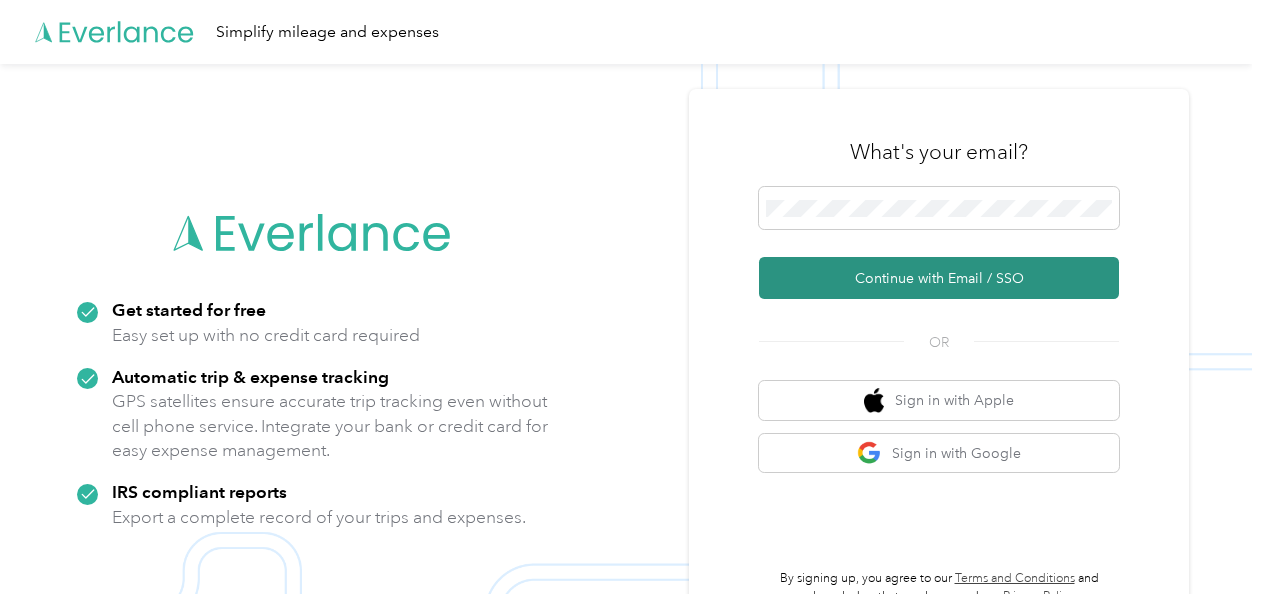 click on "Continue with Email / SSO" at bounding box center [939, 278] 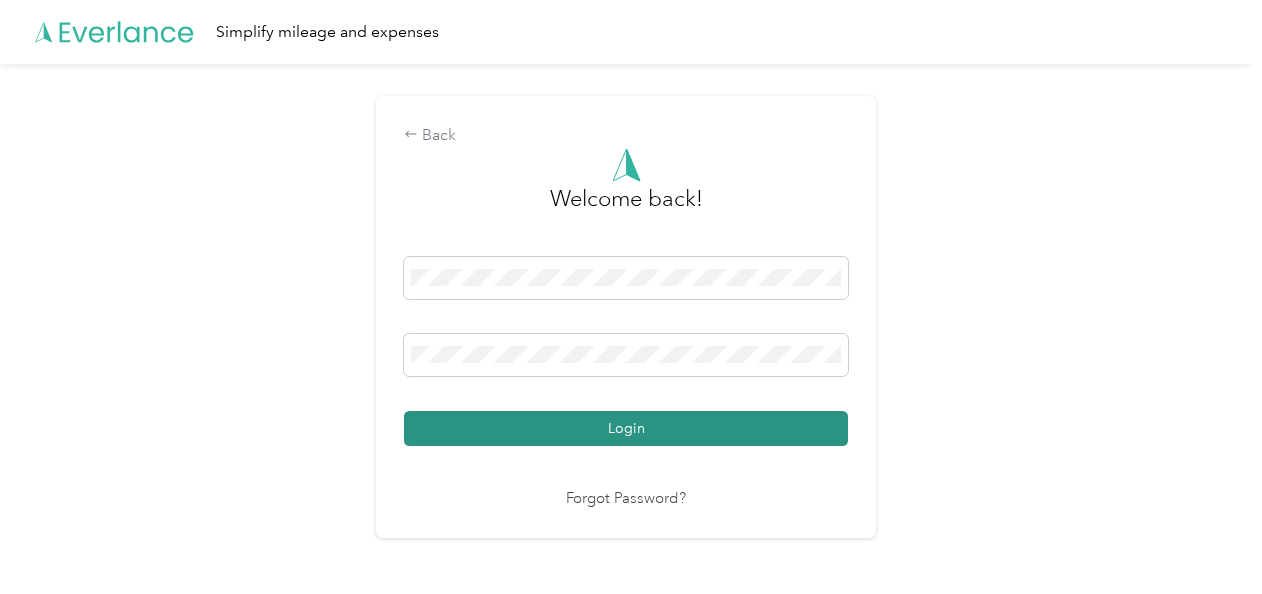 click on "Login" at bounding box center (626, 428) 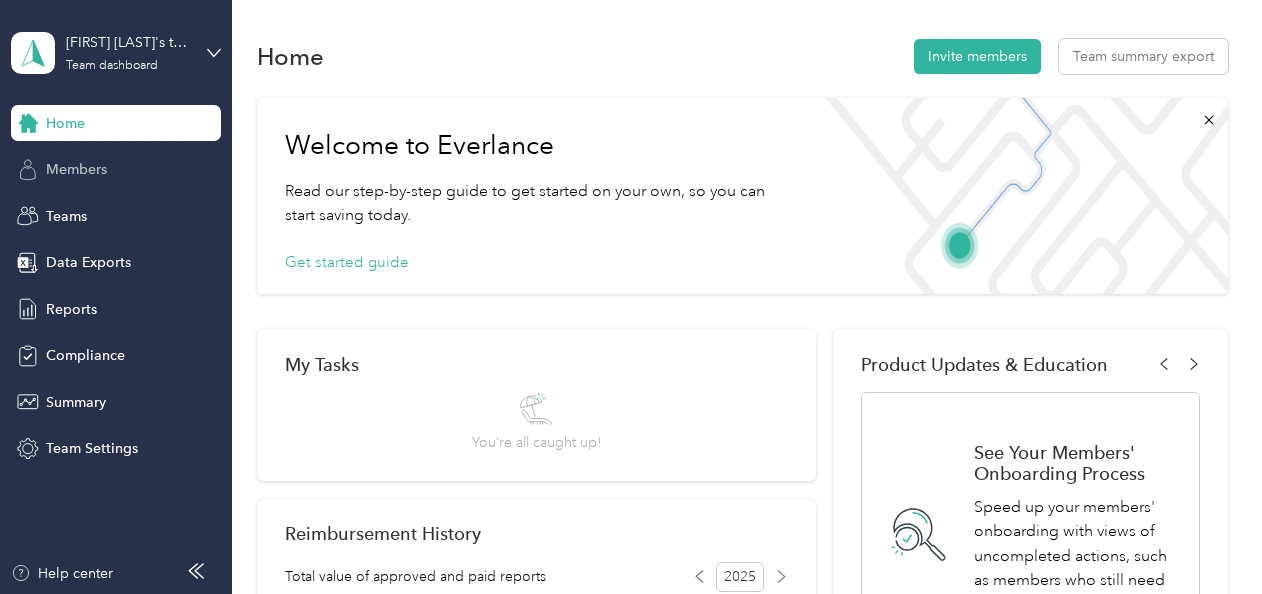 click on "Members" at bounding box center (76, 169) 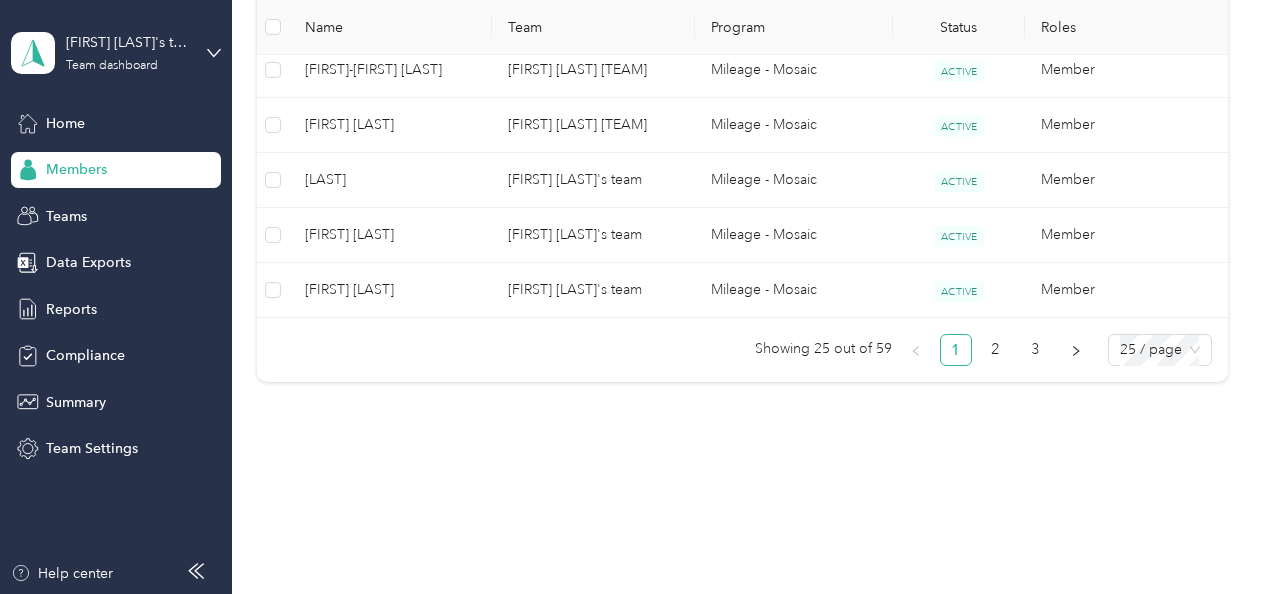scroll, scrollTop: 1647, scrollLeft: 0, axis: vertical 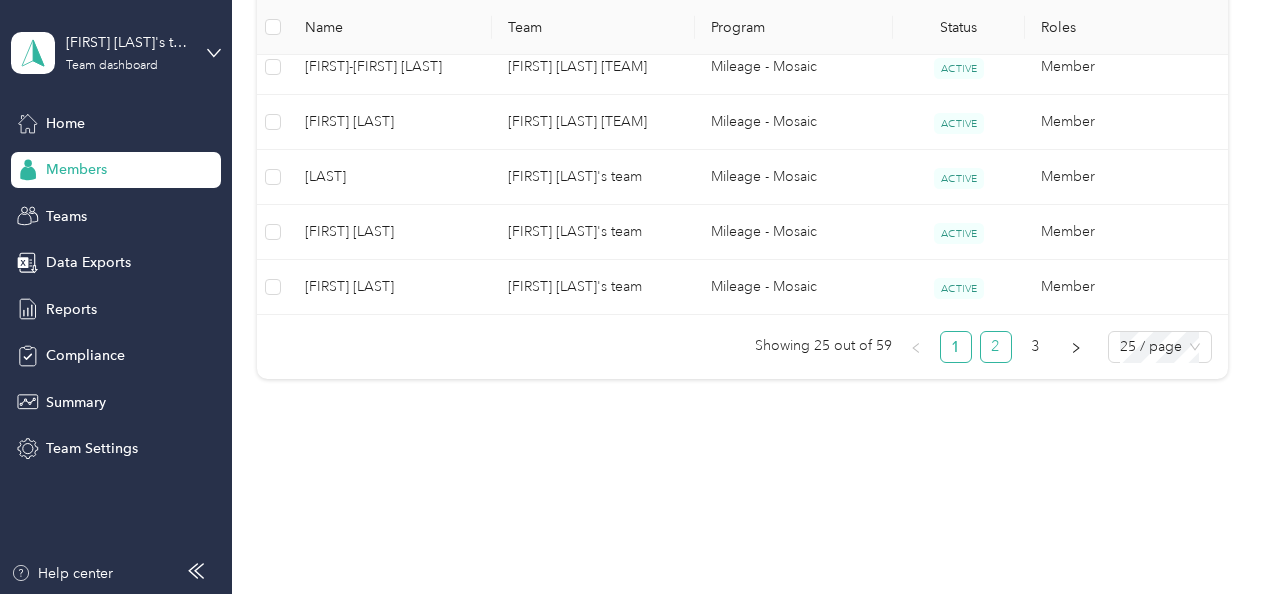 click on "2" at bounding box center [996, 347] 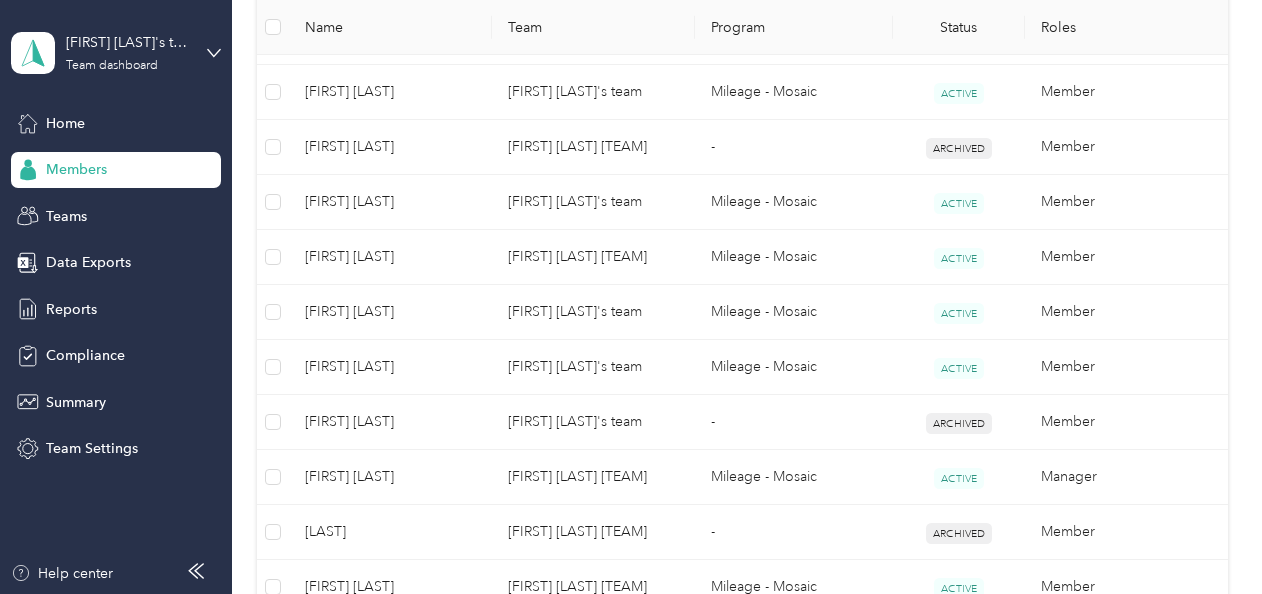 scroll, scrollTop: 1547, scrollLeft: 0, axis: vertical 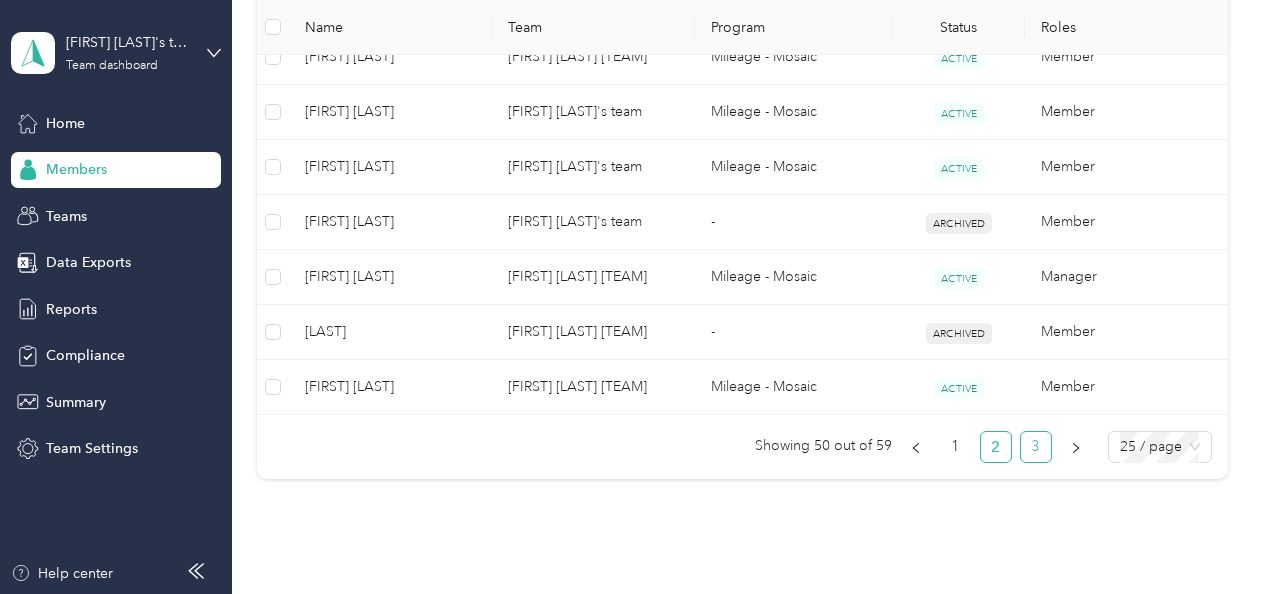 click on "3" at bounding box center [1036, 447] 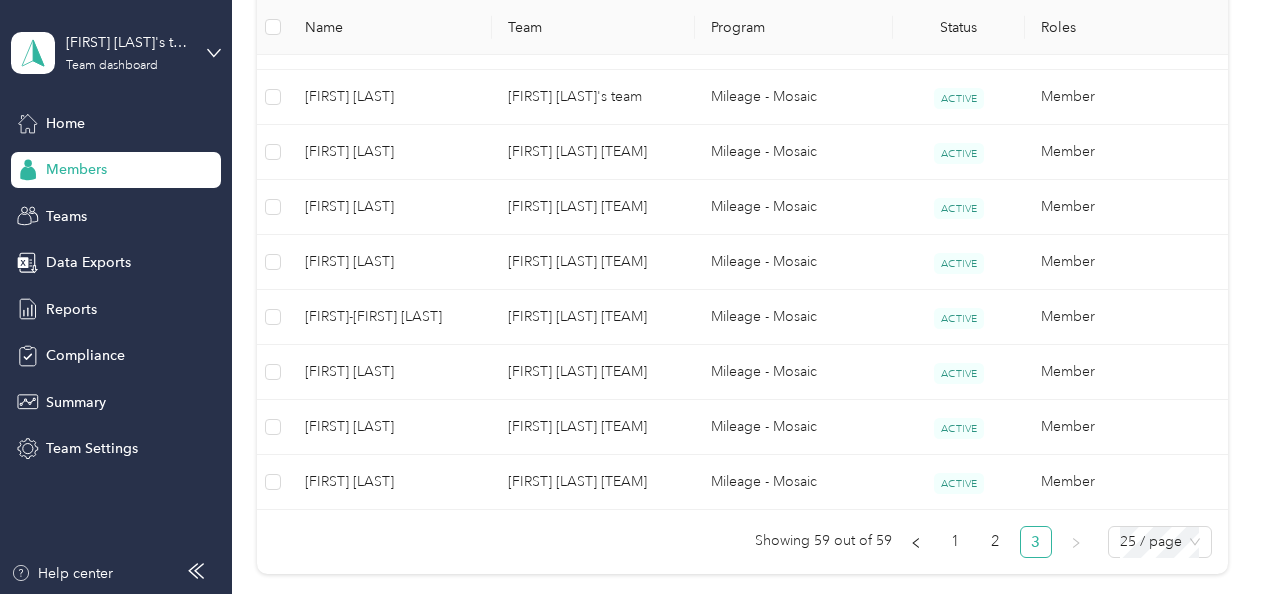 scroll, scrollTop: 472, scrollLeft: 0, axis: vertical 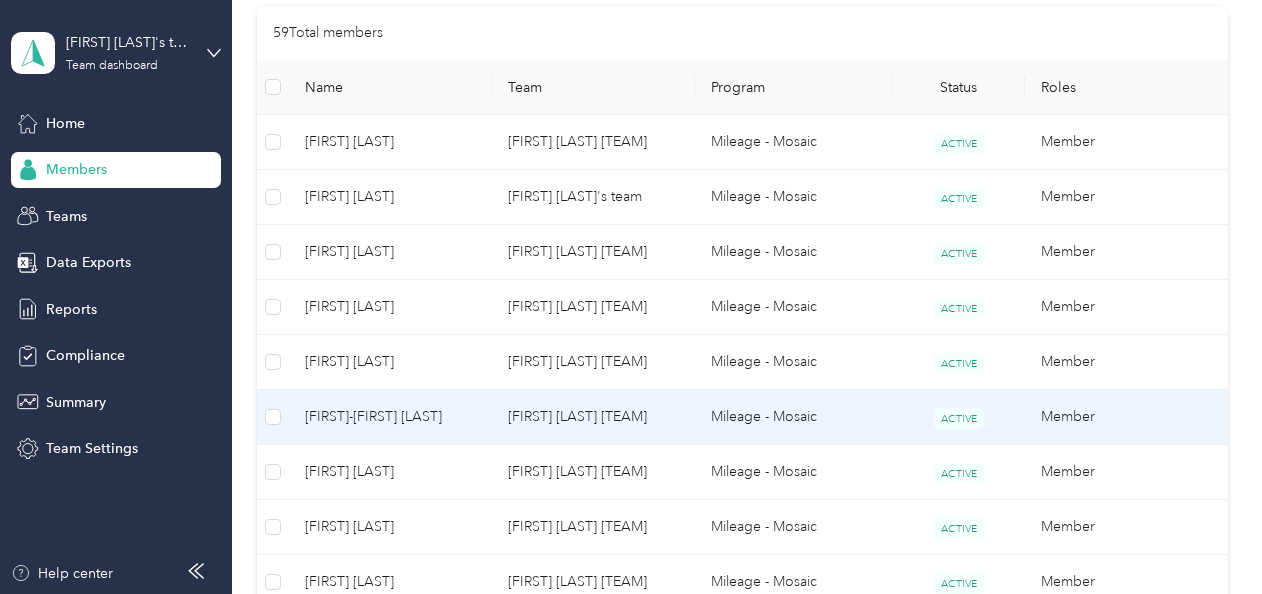 click on "[FIRST]-[FIRST] [LAST]" at bounding box center [390, 417] 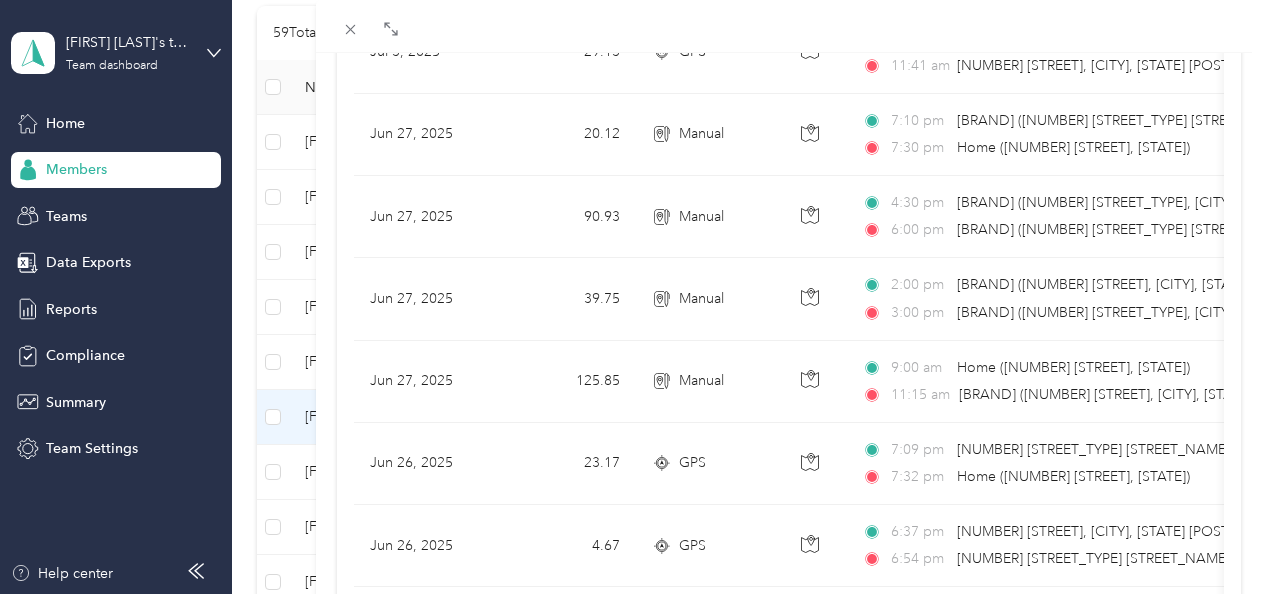 scroll, scrollTop: 800, scrollLeft: 0, axis: vertical 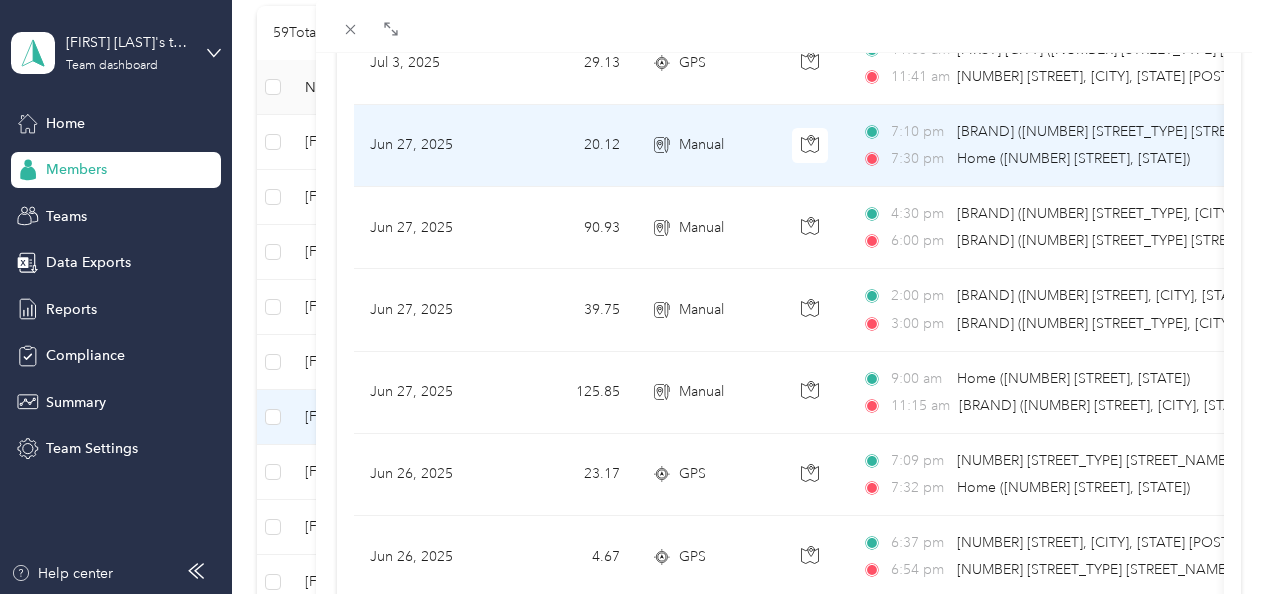 drag, startPoint x: 428, startPoint y: 154, endPoint x: 448, endPoint y: 147, distance: 21.189621 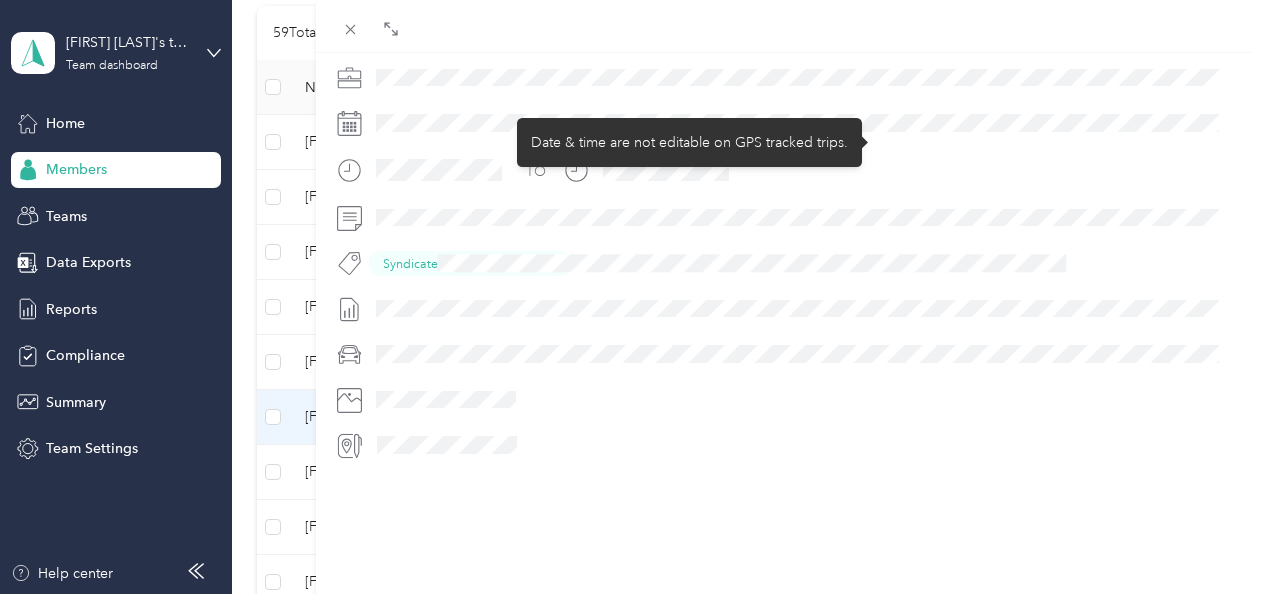 scroll, scrollTop: 563, scrollLeft: 0, axis: vertical 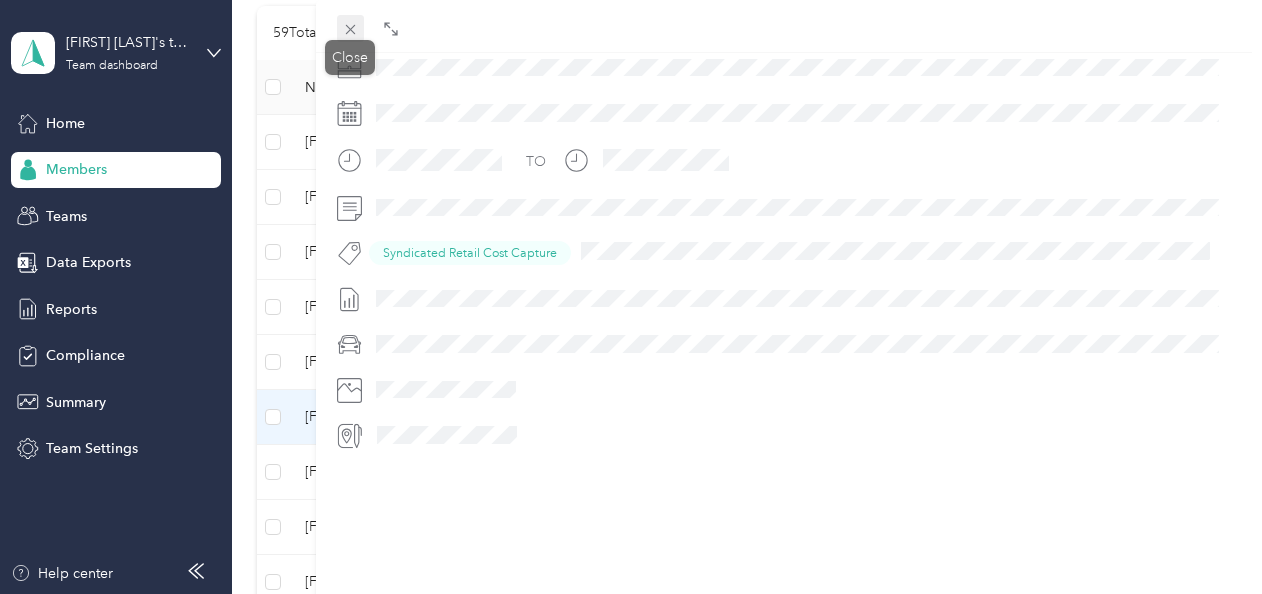 click 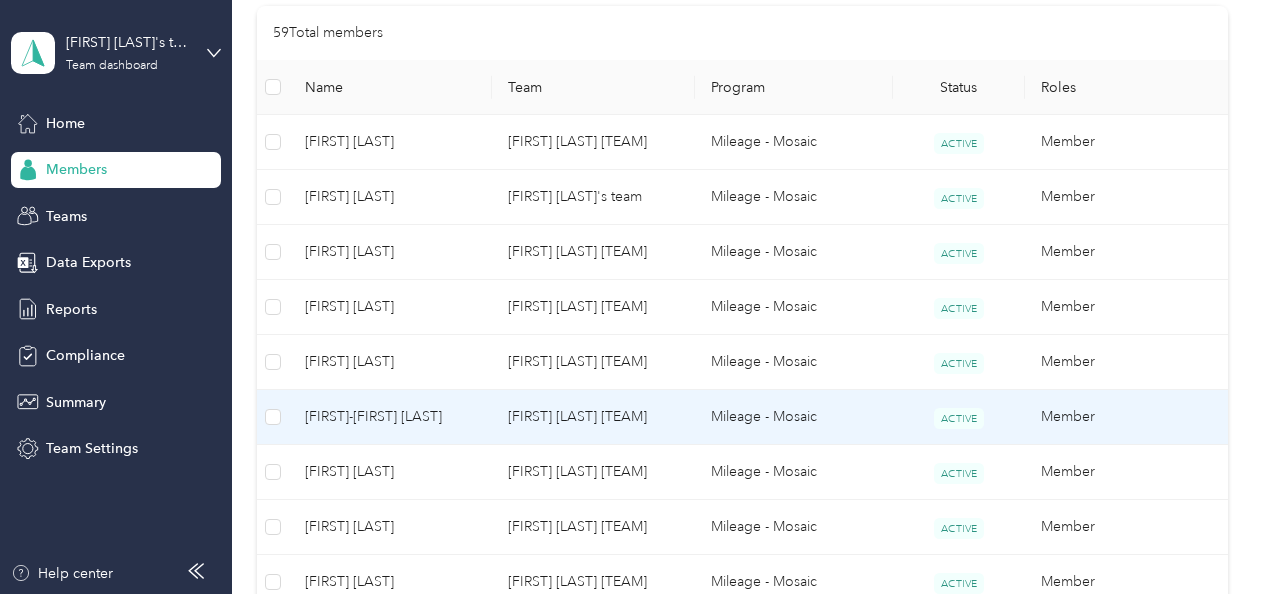 click on "[FIRST]-[FIRST] [LAST]" at bounding box center [390, 417] 